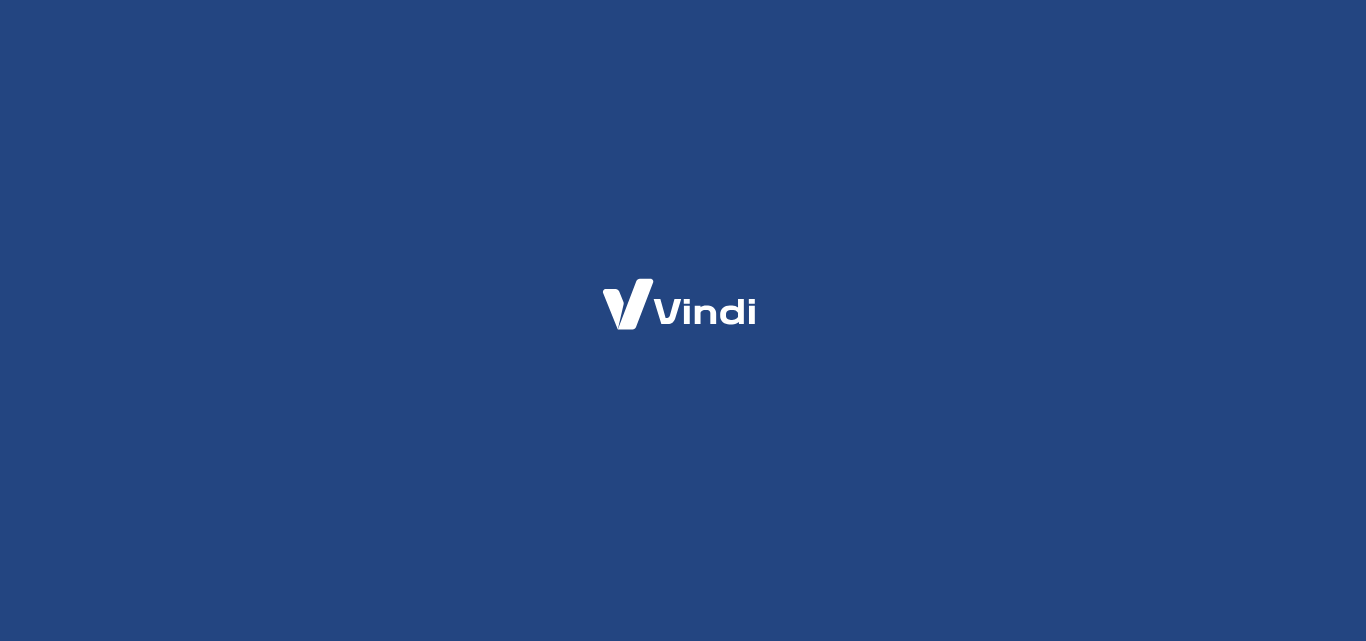 scroll, scrollTop: 0, scrollLeft: 0, axis: both 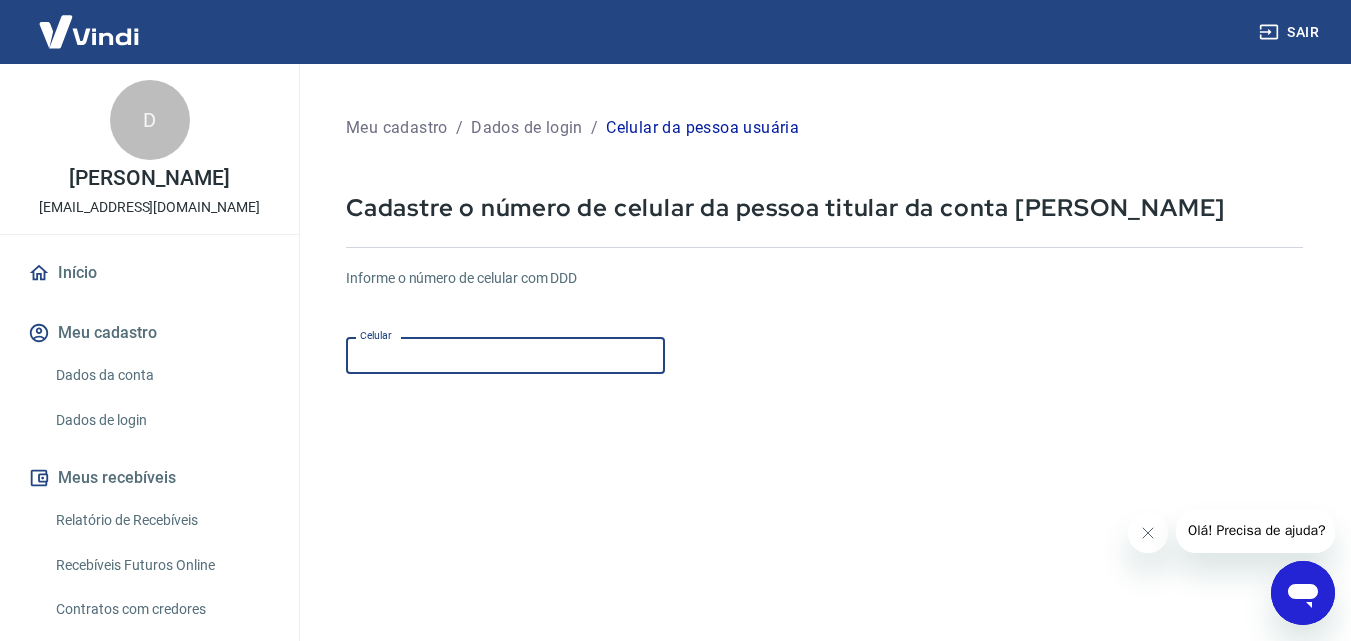 click on "Celular" at bounding box center [505, 355] 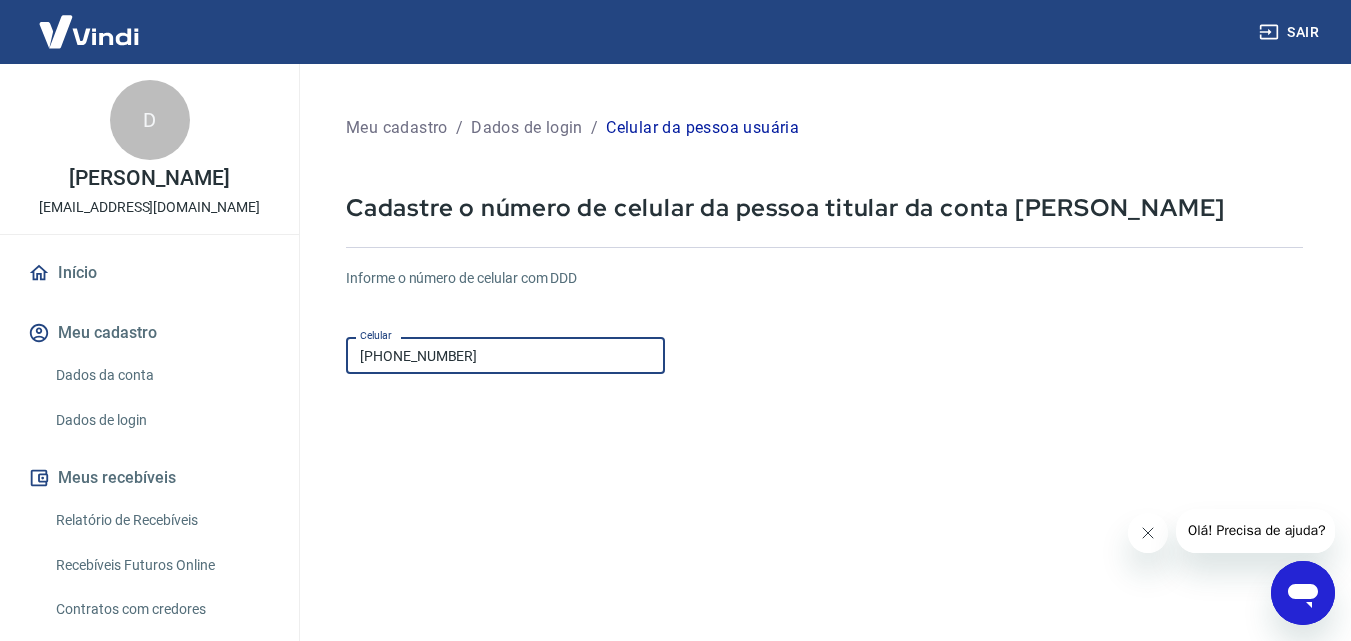 type on "[PHONE_NUMBER]" 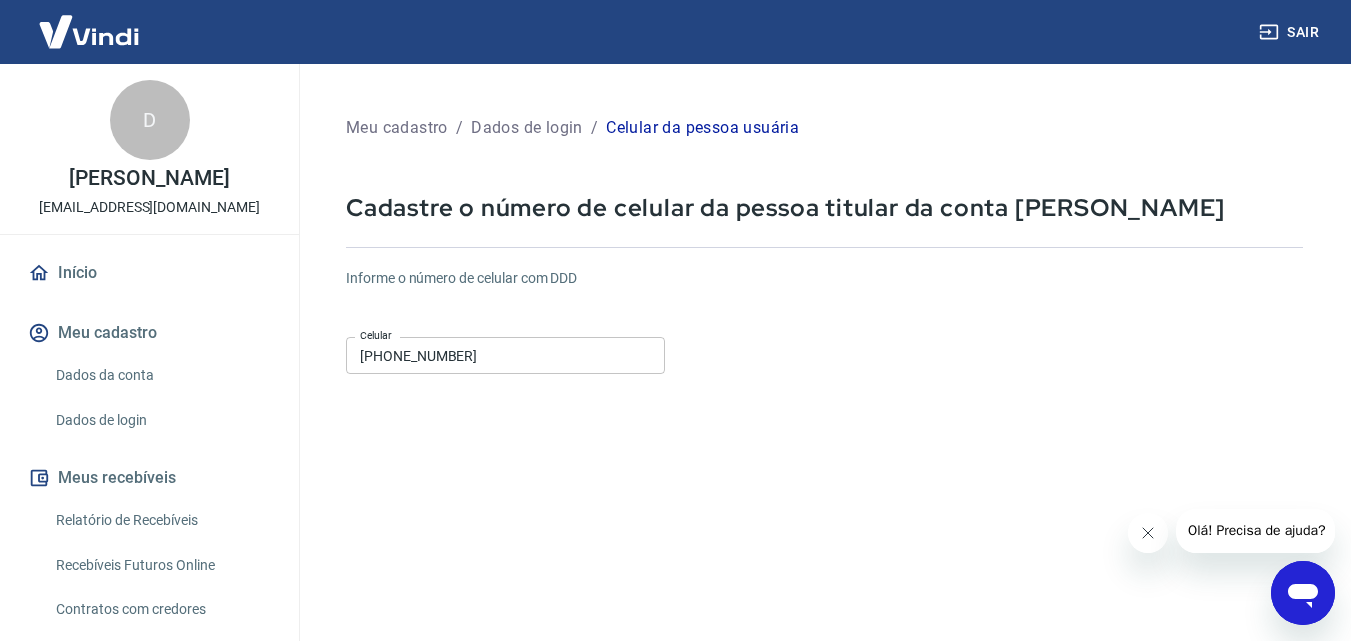 click 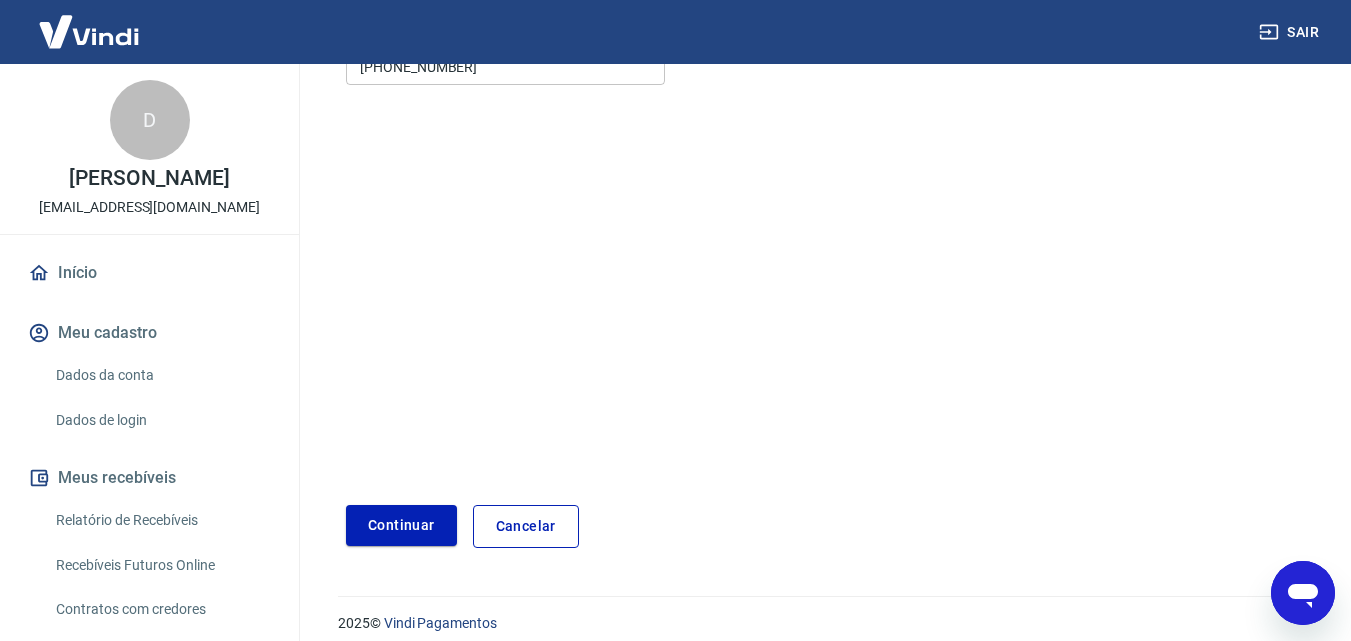 scroll, scrollTop: 306, scrollLeft: 0, axis: vertical 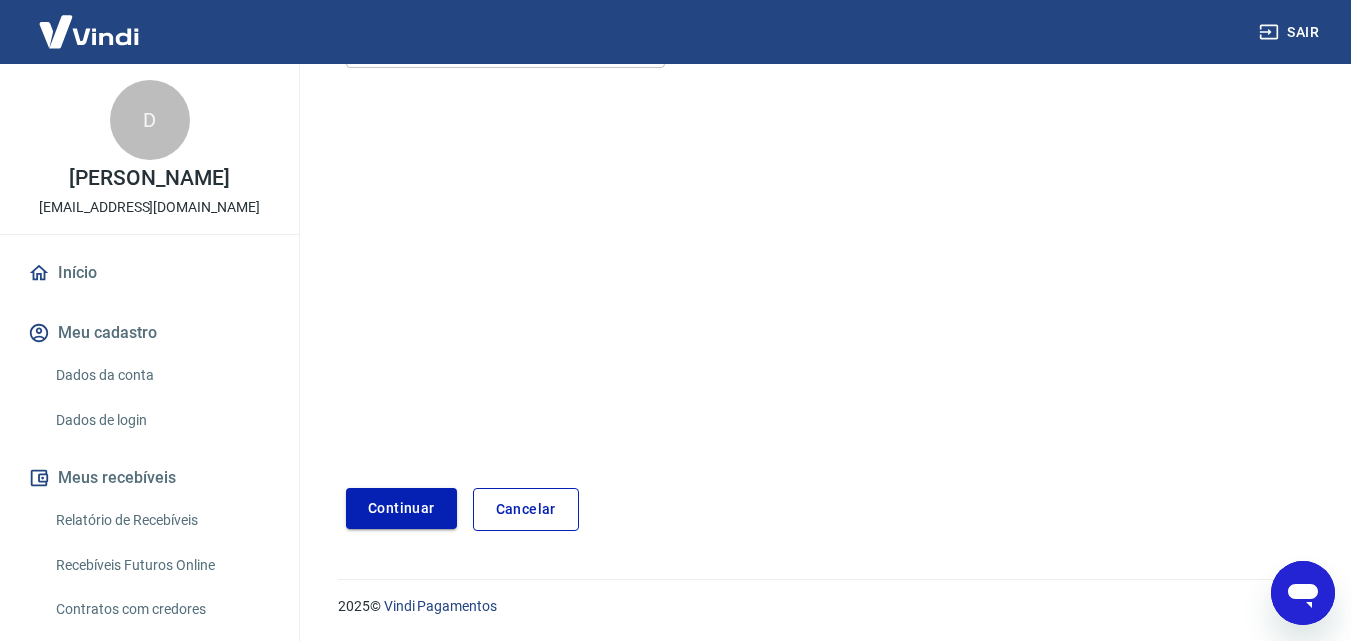 click on "Continuar" at bounding box center [401, 508] 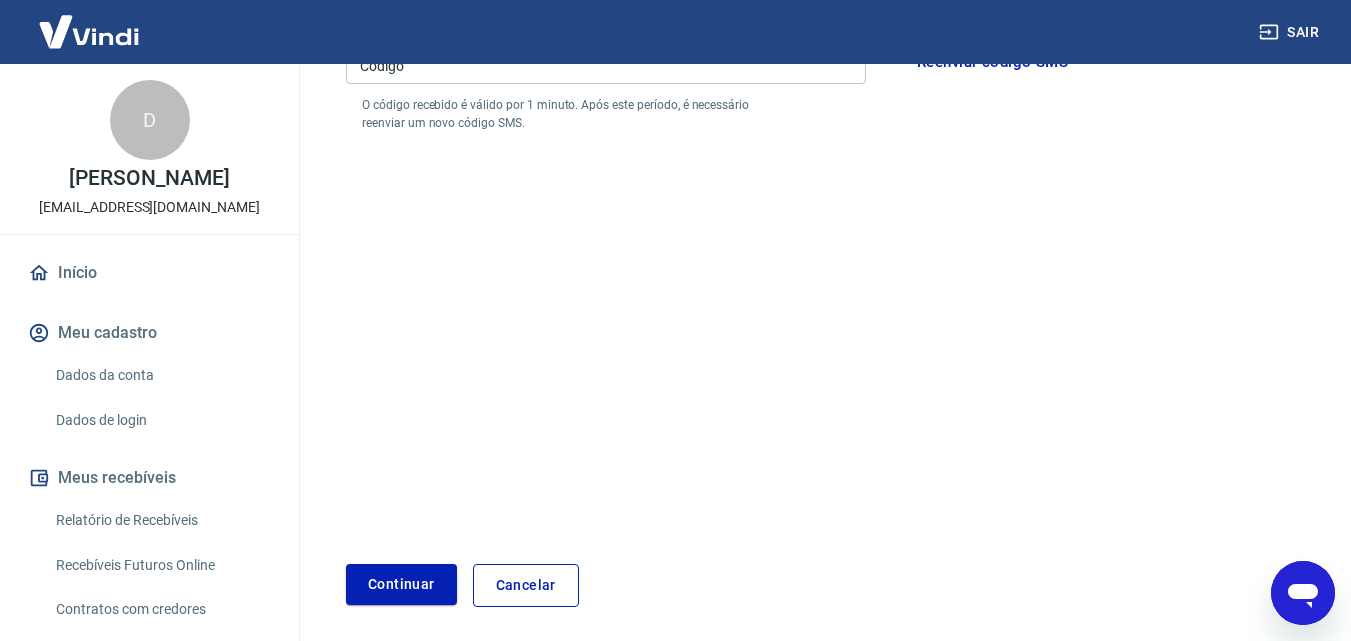 scroll, scrollTop: 235, scrollLeft: 0, axis: vertical 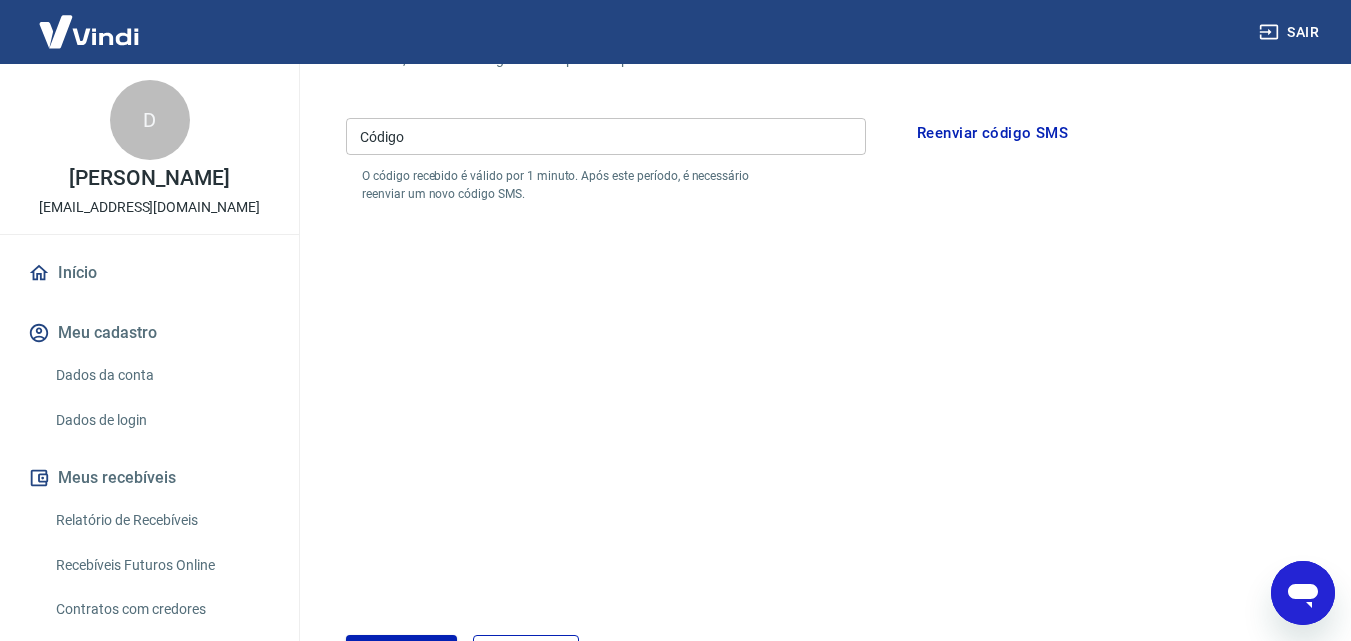 click on "Código" at bounding box center (606, 136) 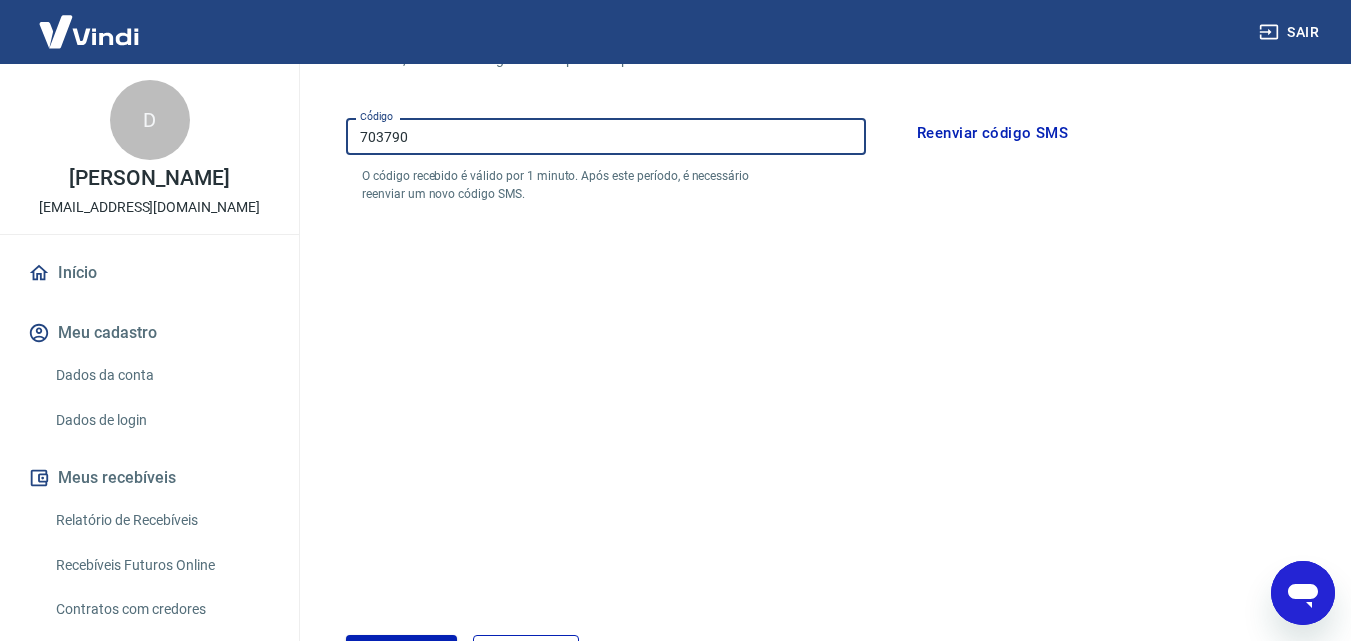 click on "703790" at bounding box center (606, 136) 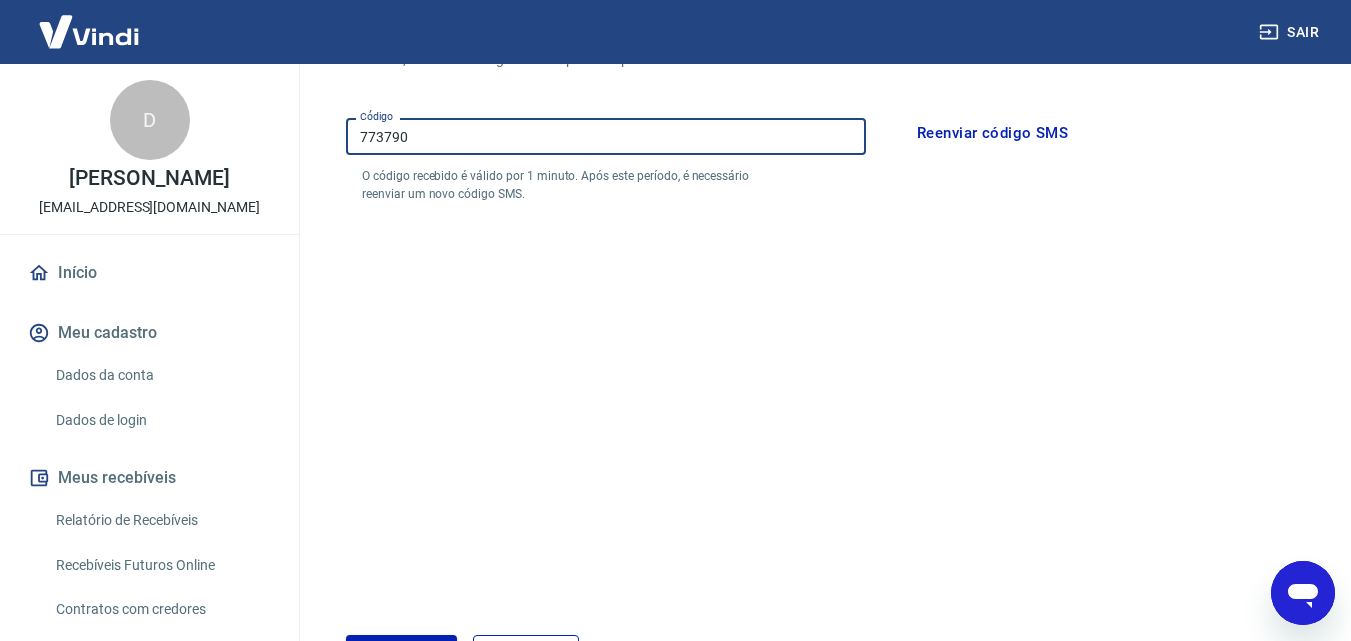 type on "773790" 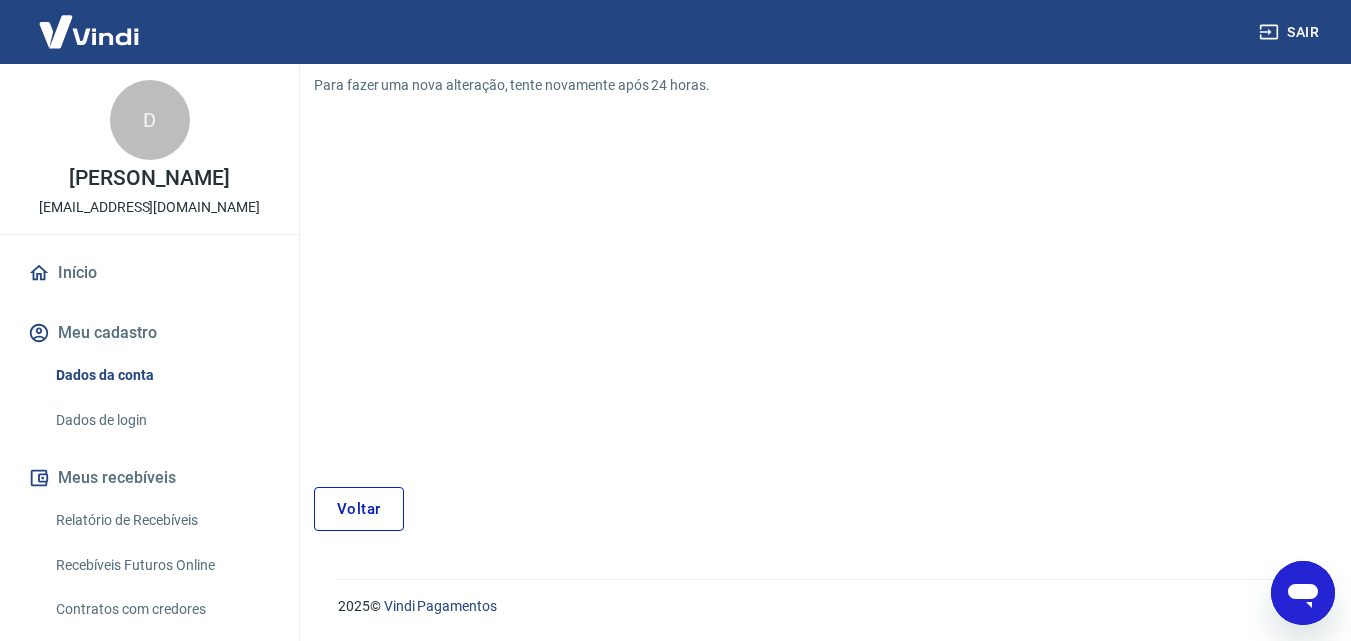 scroll, scrollTop: 207, scrollLeft: 0, axis: vertical 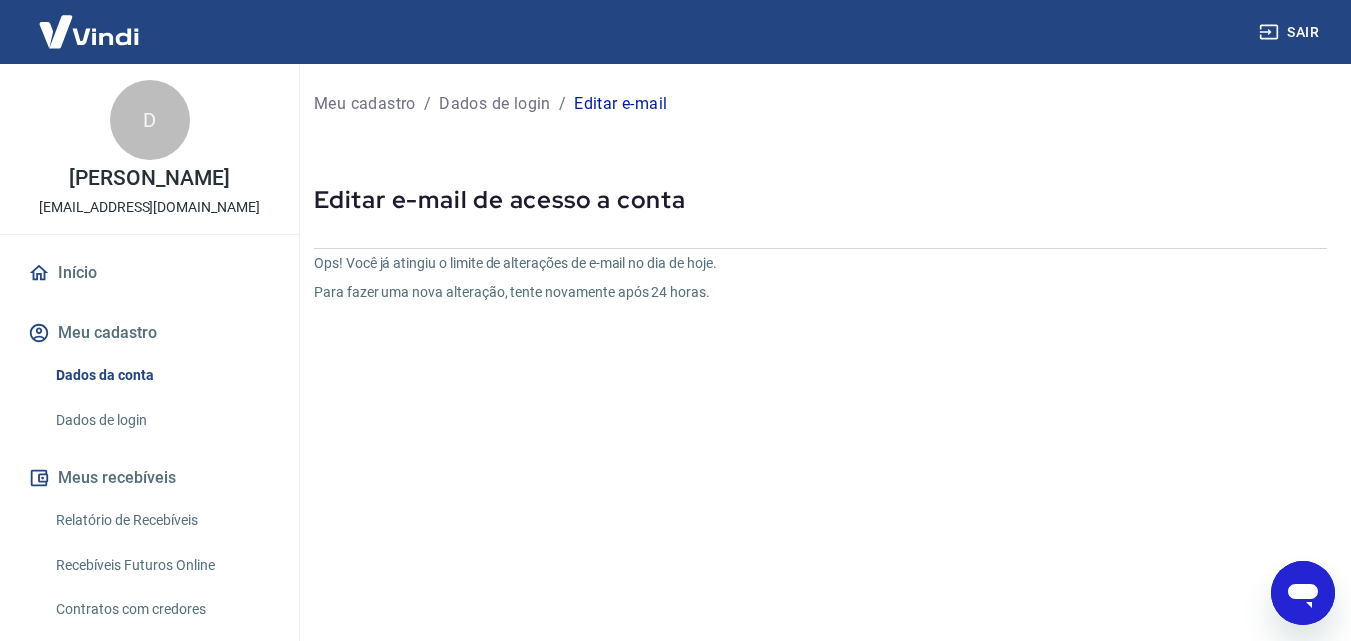 click on "Meu cadastro / Dados de login / Editar e-mail Editar e-mail de acesso a conta Ops! Você já atingiu o limite de alterações de e-mail no dia de hoje. Para fazer uma nova alteração, tente novamente após 24 horas. Voltar" at bounding box center (820, 413) 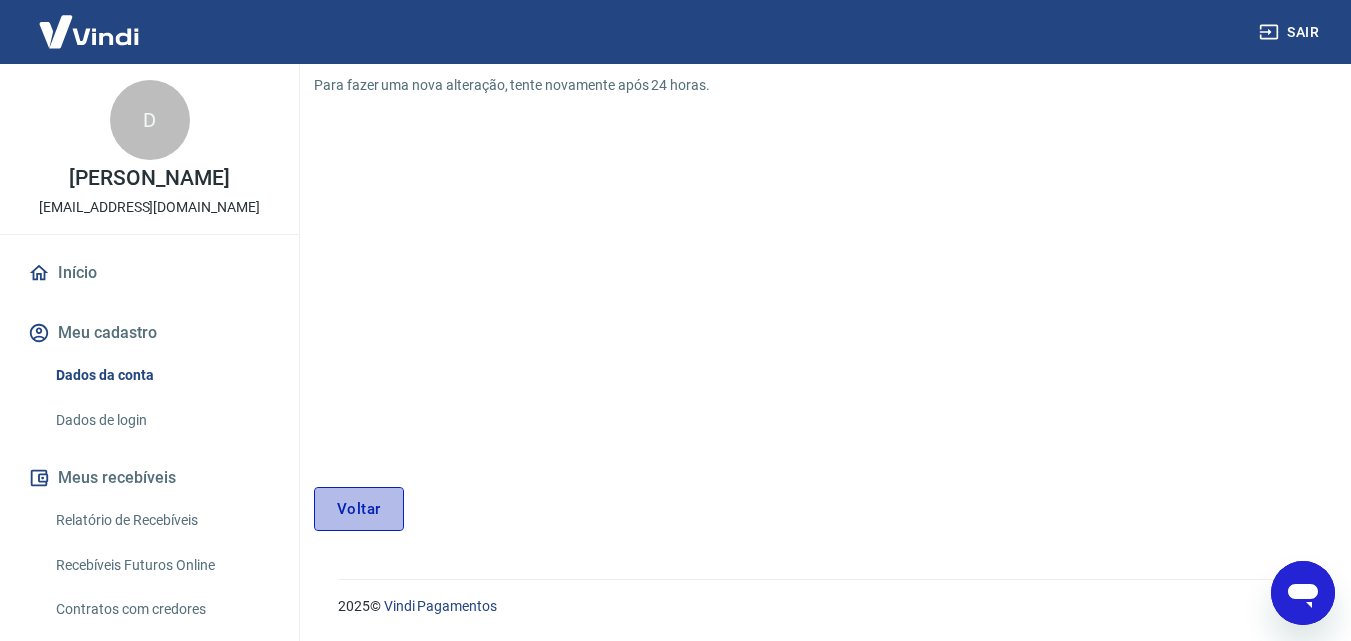 click on "Voltar" at bounding box center [359, 509] 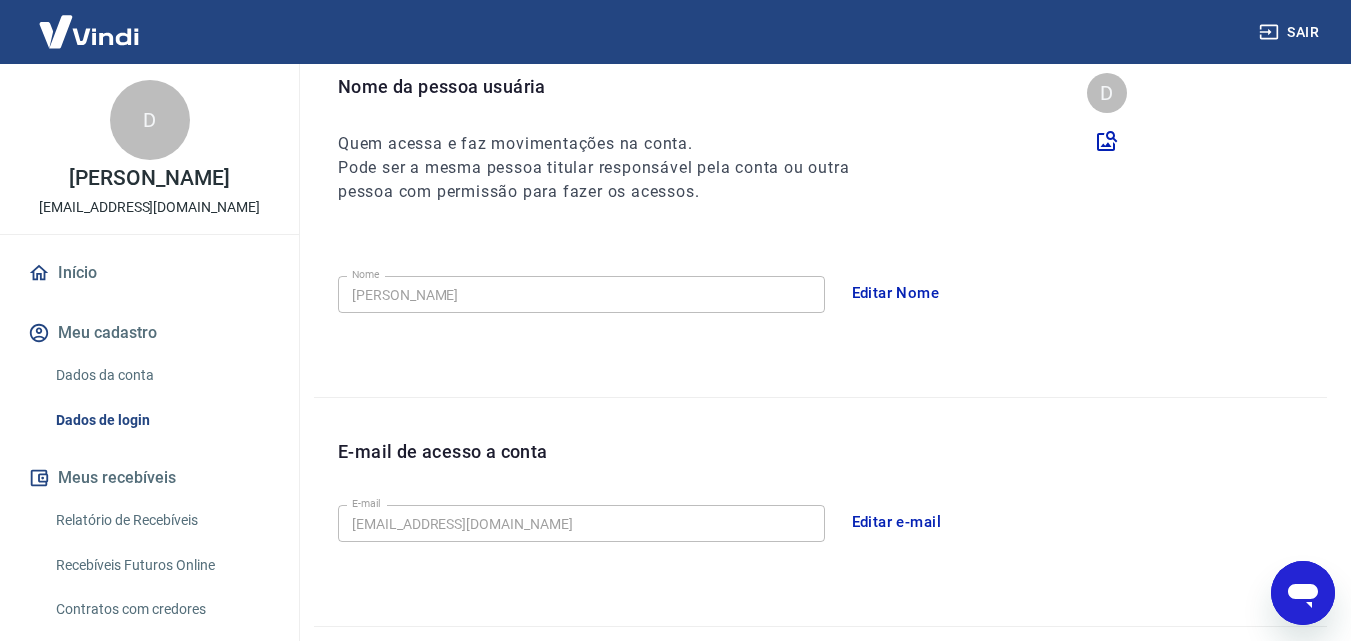 scroll, scrollTop: 572, scrollLeft: 0, axis: vertical 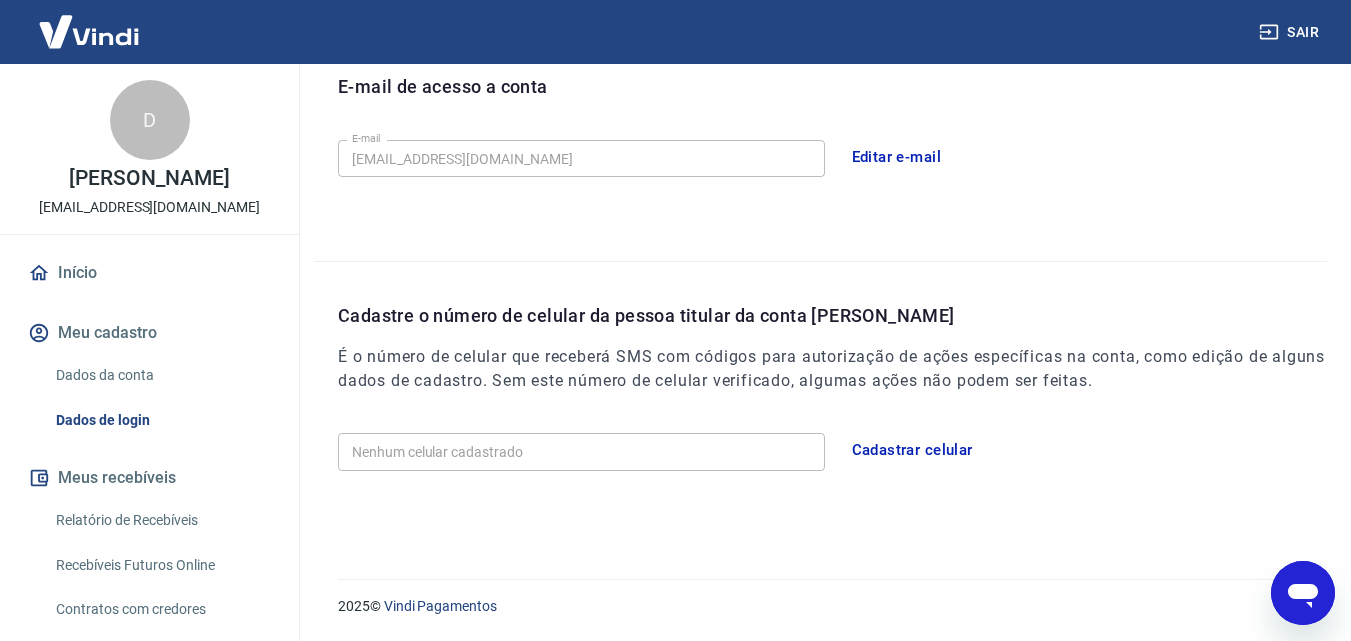 click on "E-mail [EMAIL_ADDRESS][DOMAIN_NAME] E-mail Editar e-mail" at bounding box center [832, 160] 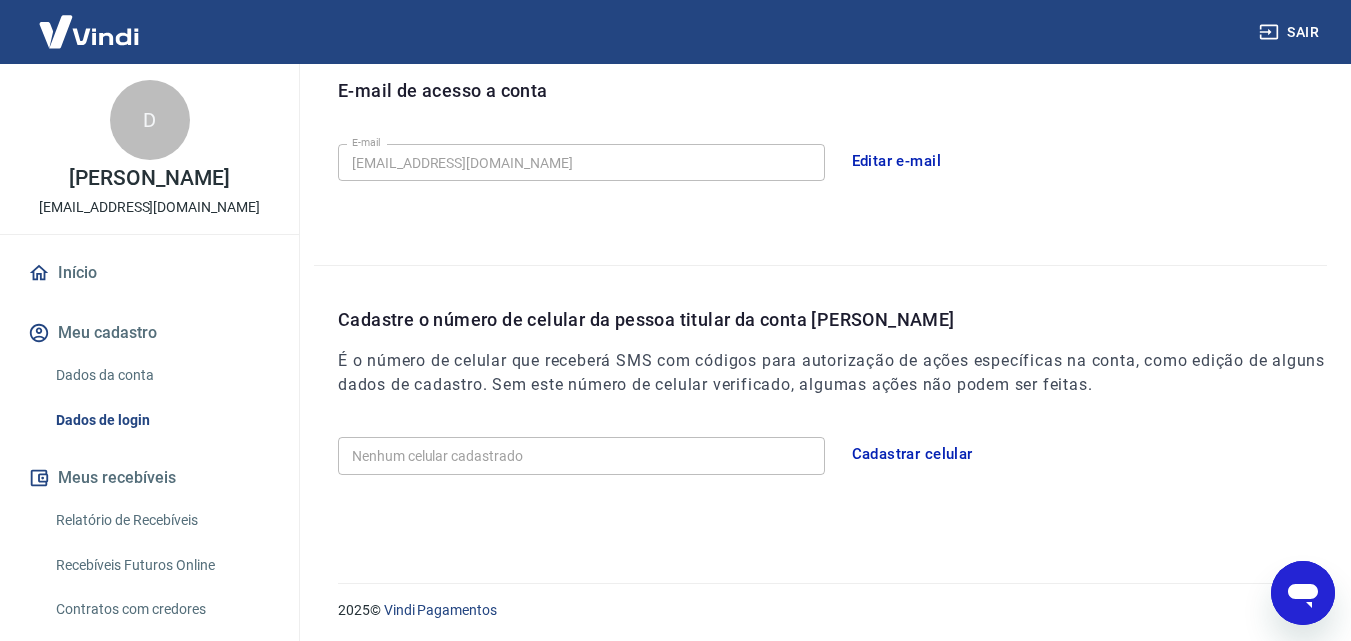 scroll, scrollTop: 572, scrollLeft: 0, axis: vertical 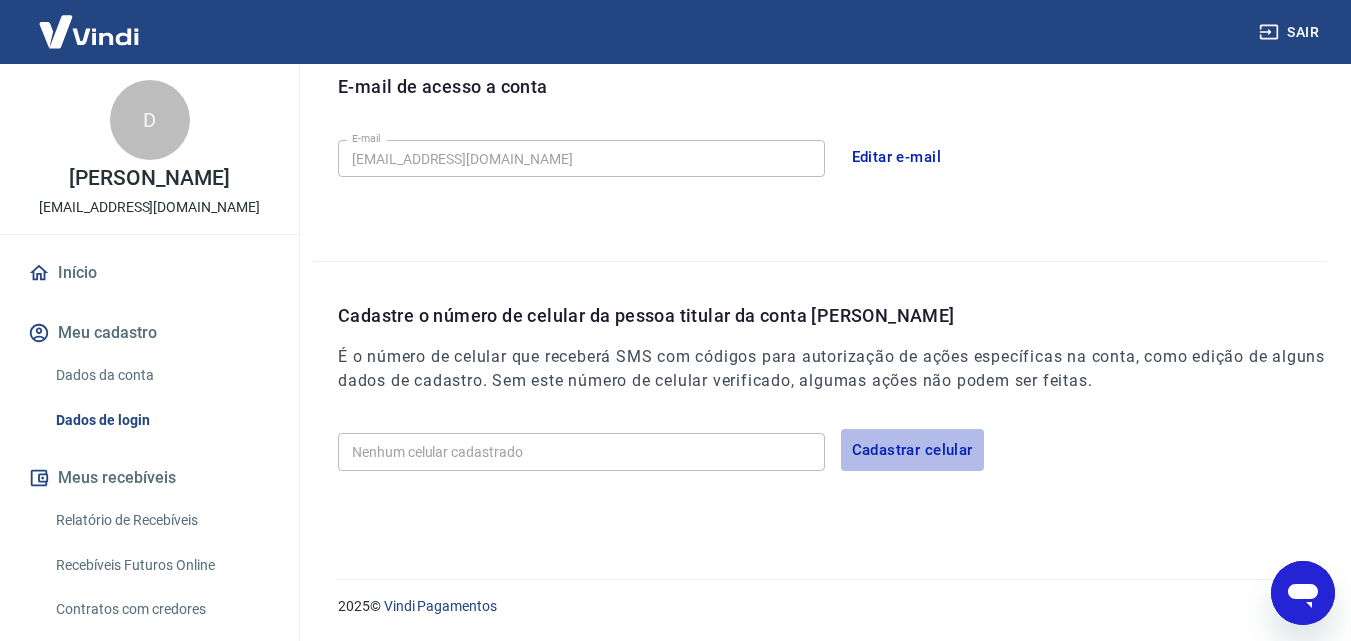 click on "Cadastrar celular" at bounding box center [912, 450] 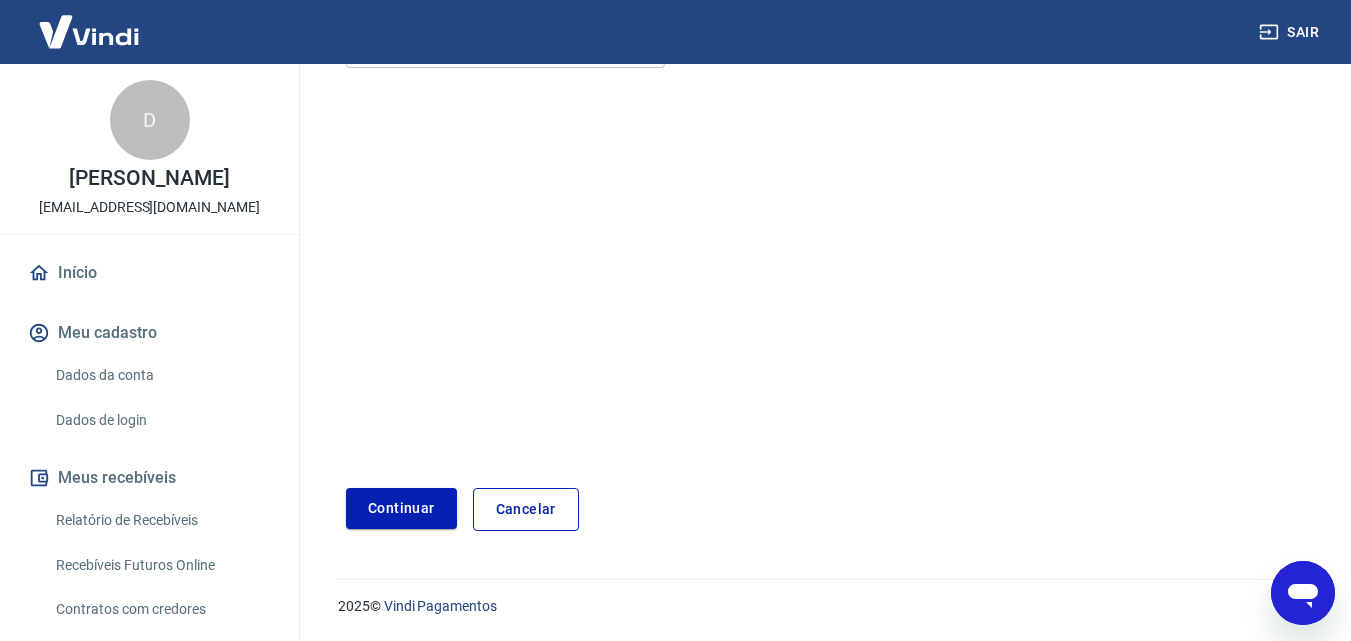 scroll, scrollTop: 0, scrollLeft: 0, axis: both 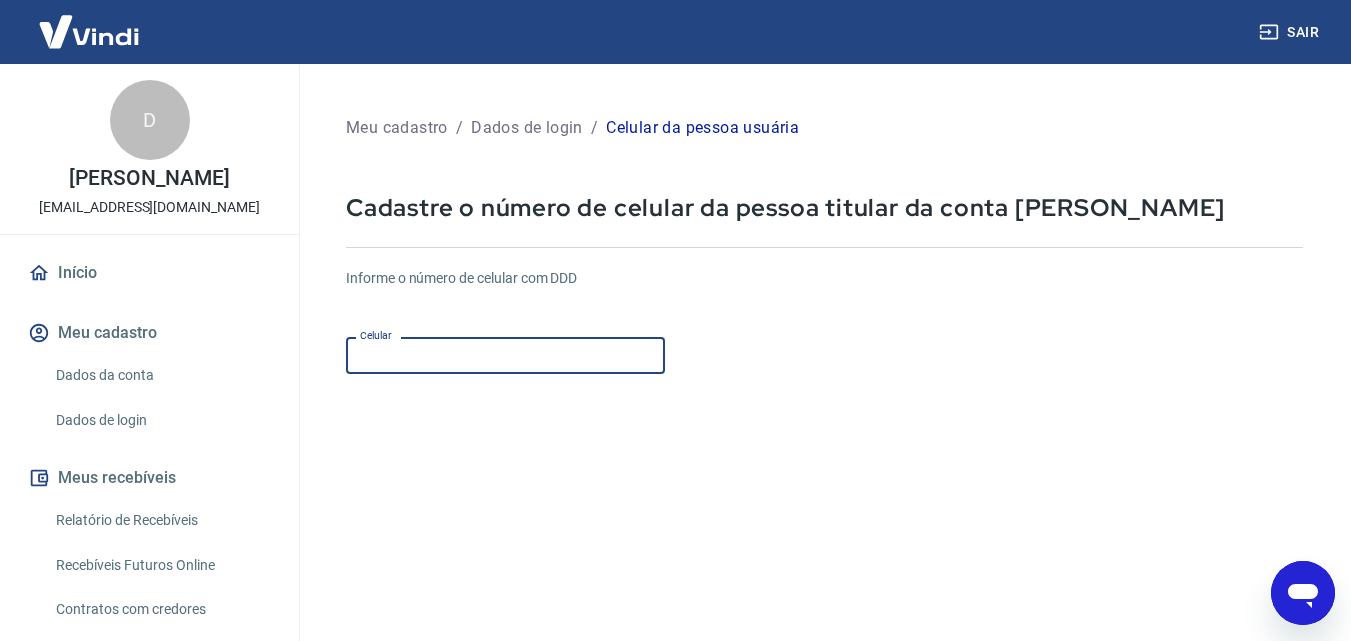 click on "Celular" at bounding box center (505, 355) 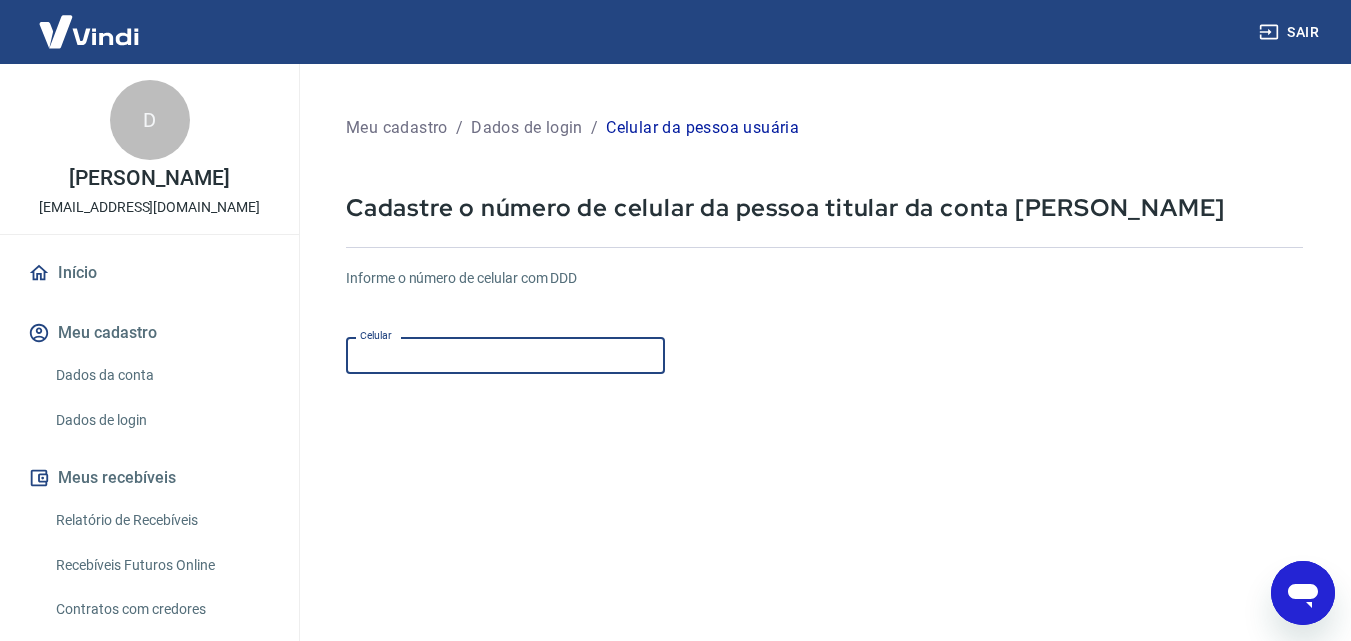 type on "[PHONE_NUMBER]" 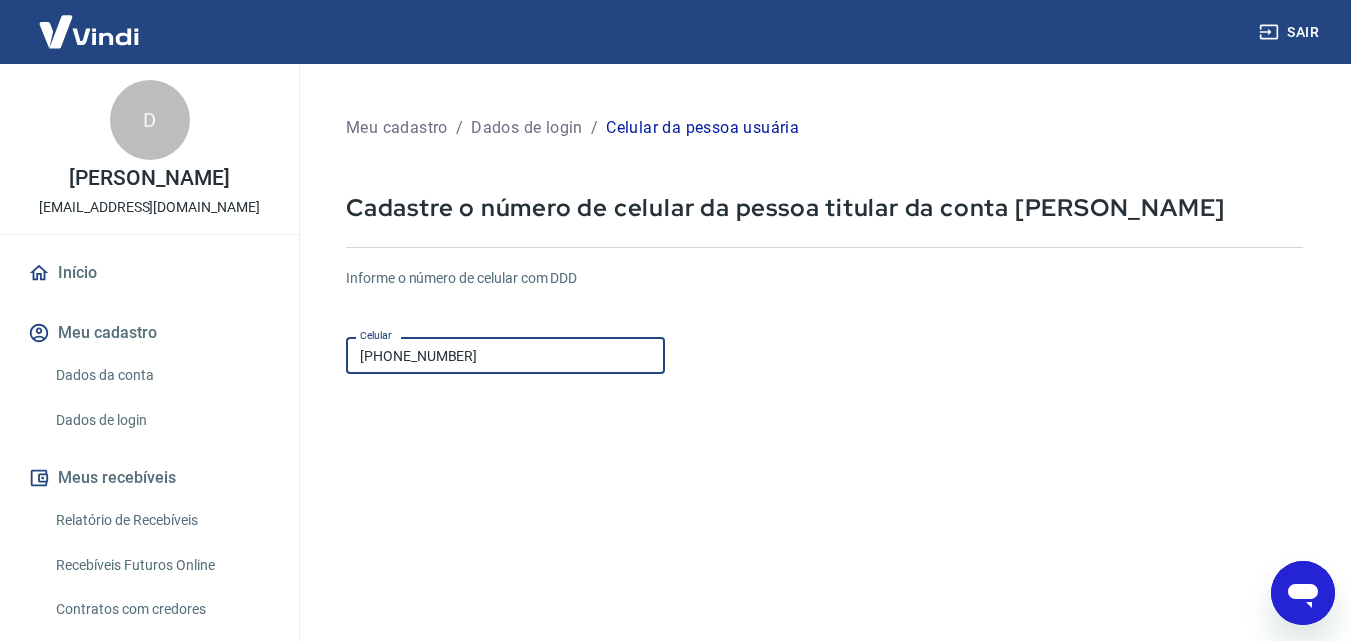 scroll, scrollTop: 306, scrollLeft: 0, axis: vertical 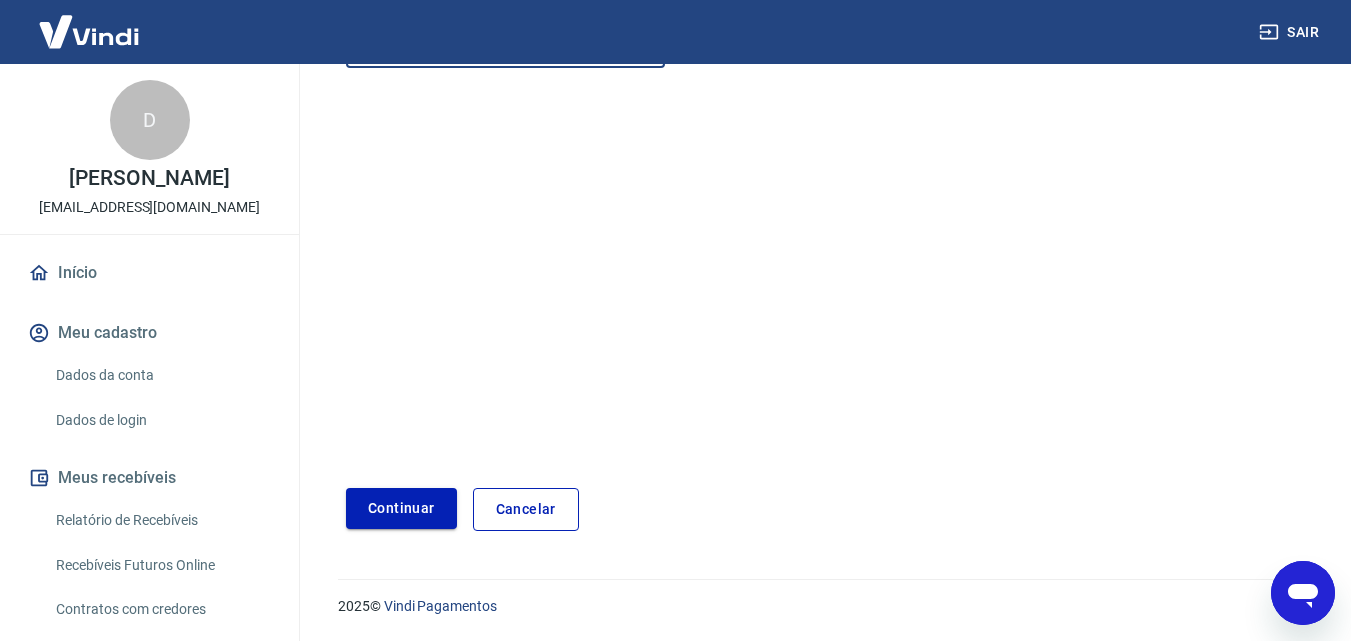 click on "Continuar" at bounding box center (401, 508) 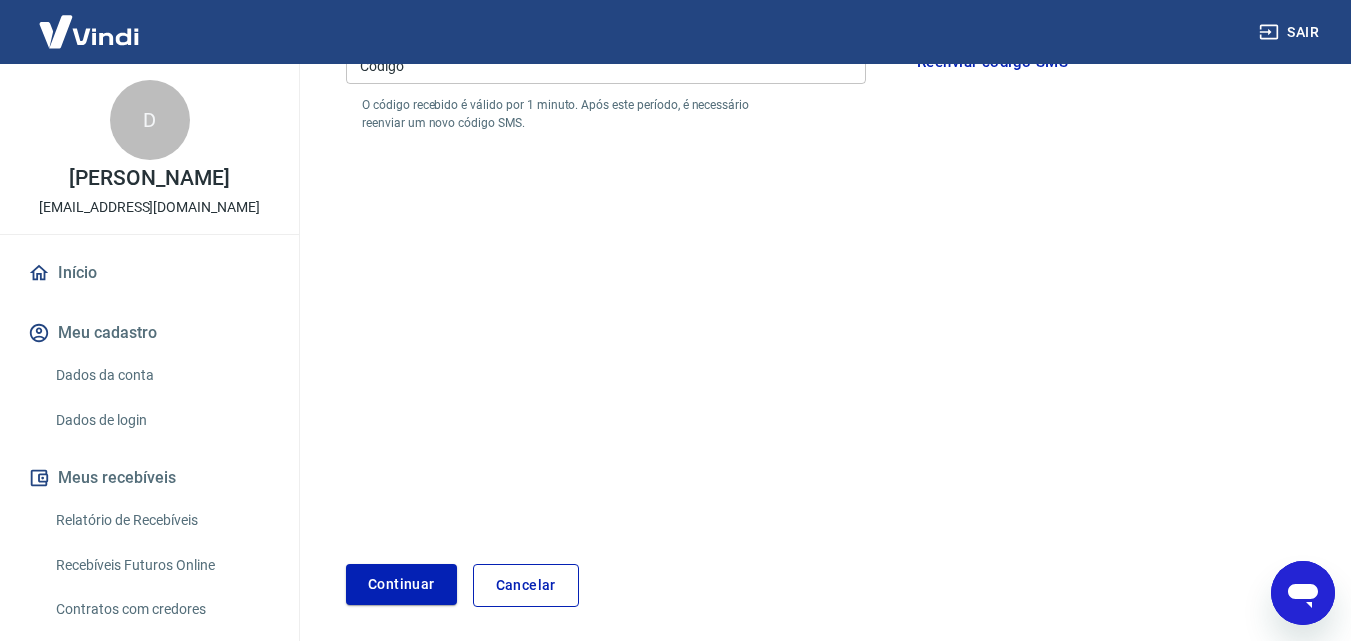 scroll, scrollTop: 0, scrollLeft: 0, axis: both 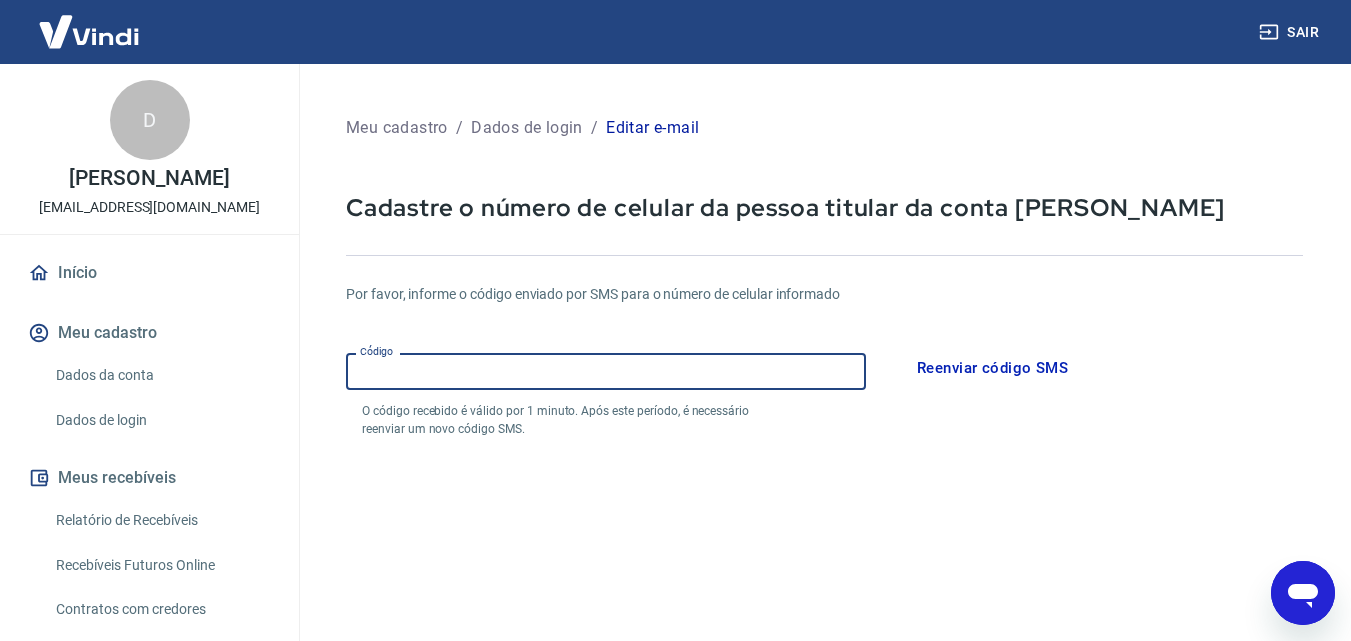 click on "Código" at bounding box center [606, 371] 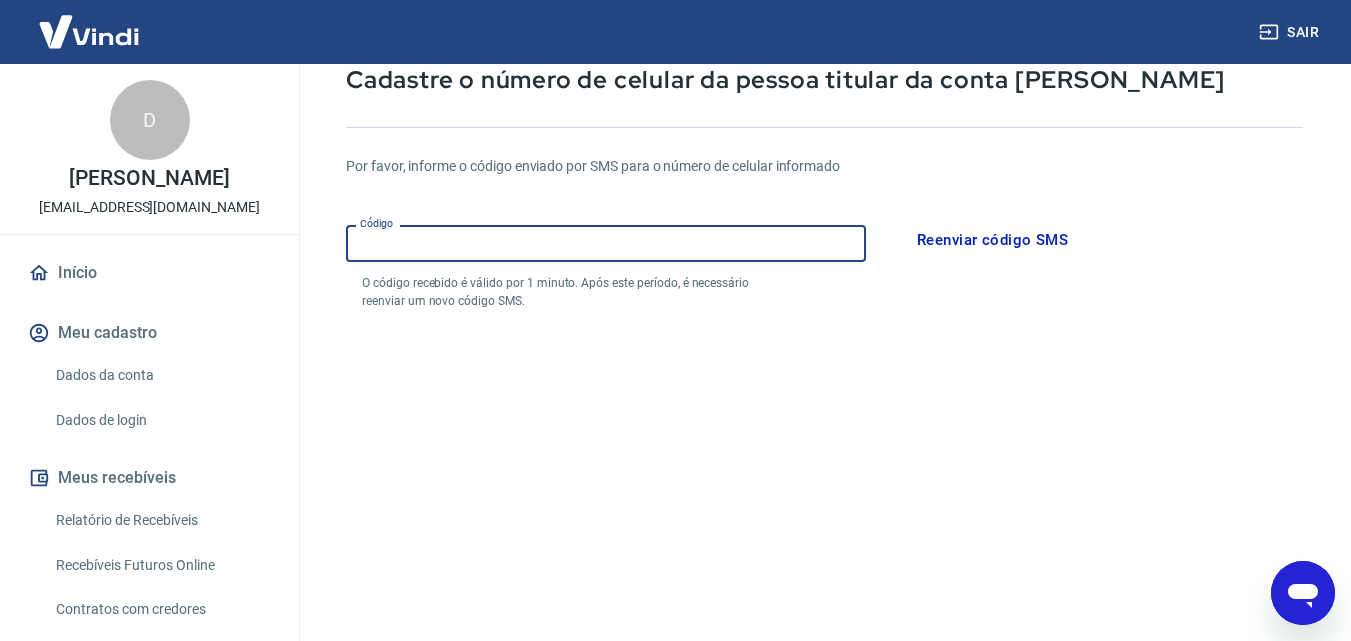 scroll, scrollTop: 0, scrollLeft: 0, axis: both 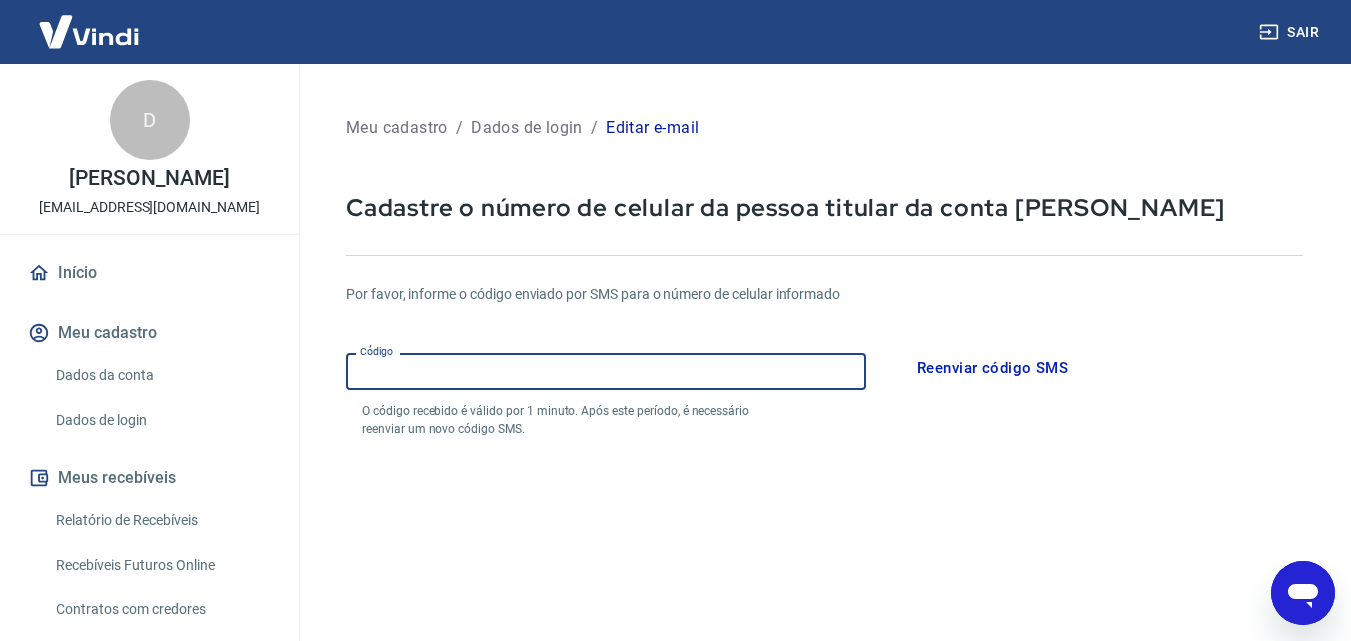 click on "Código" at bounding box center (606, 371) 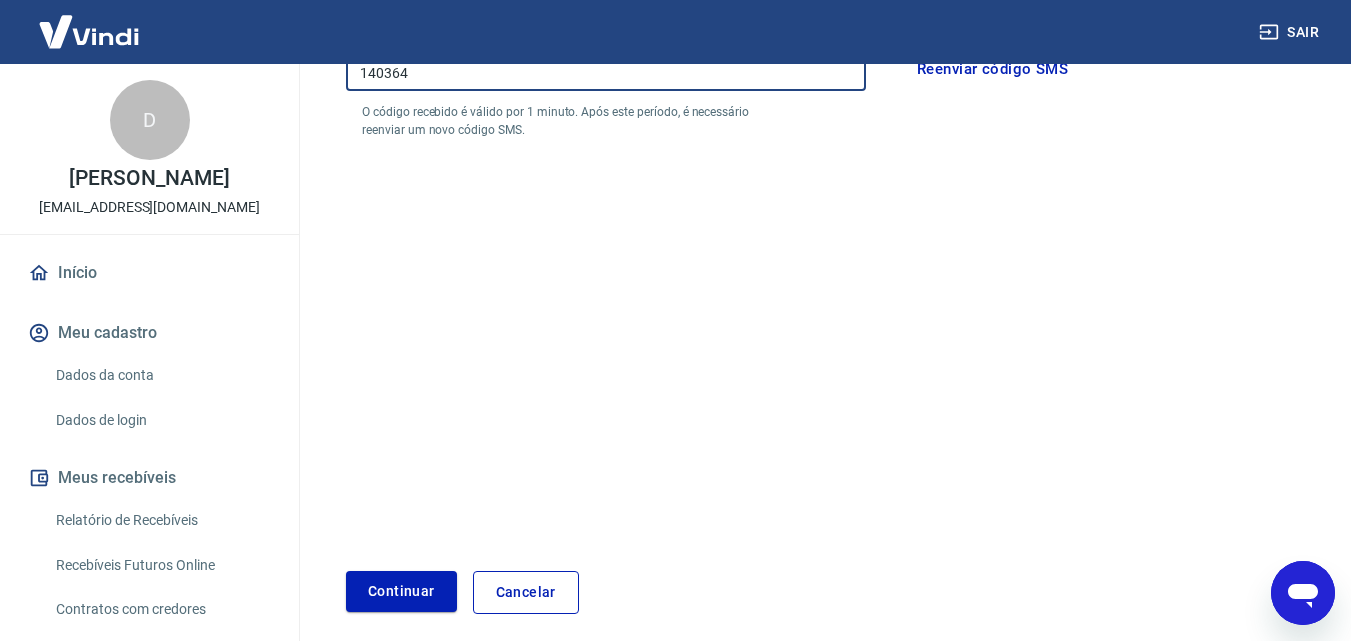 scroll, scrollTop: 382, scrollLeft: 0, axis: vertical 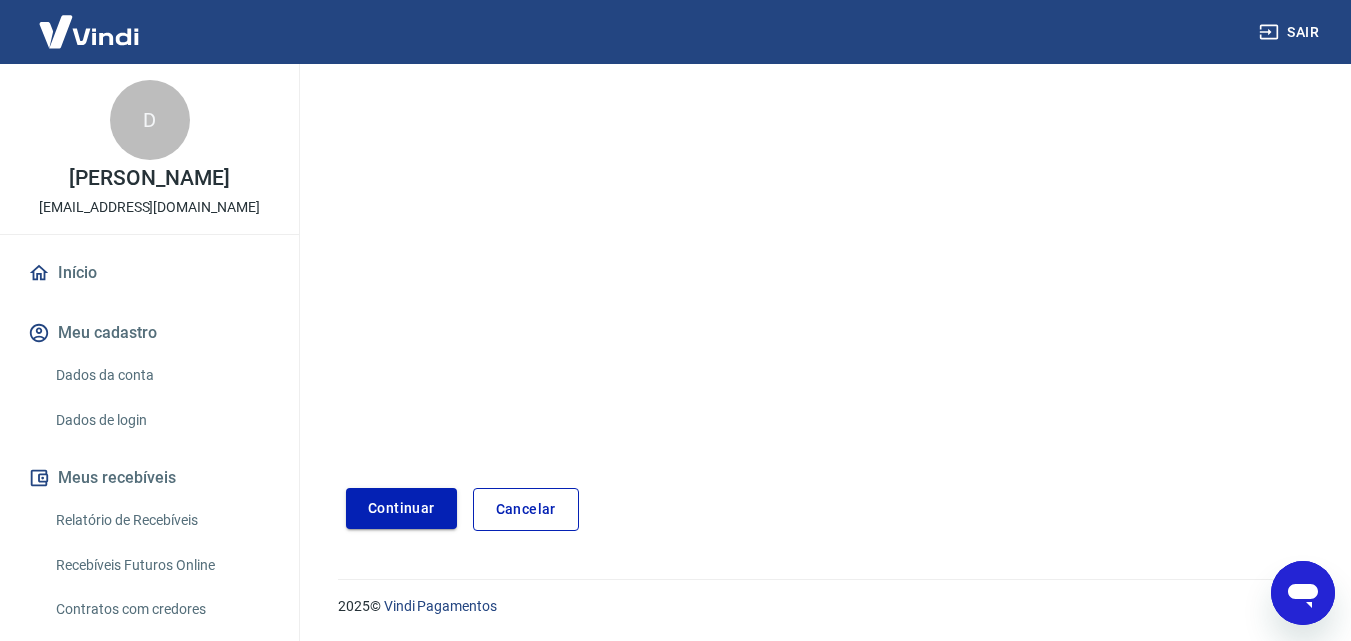 type on "140364" 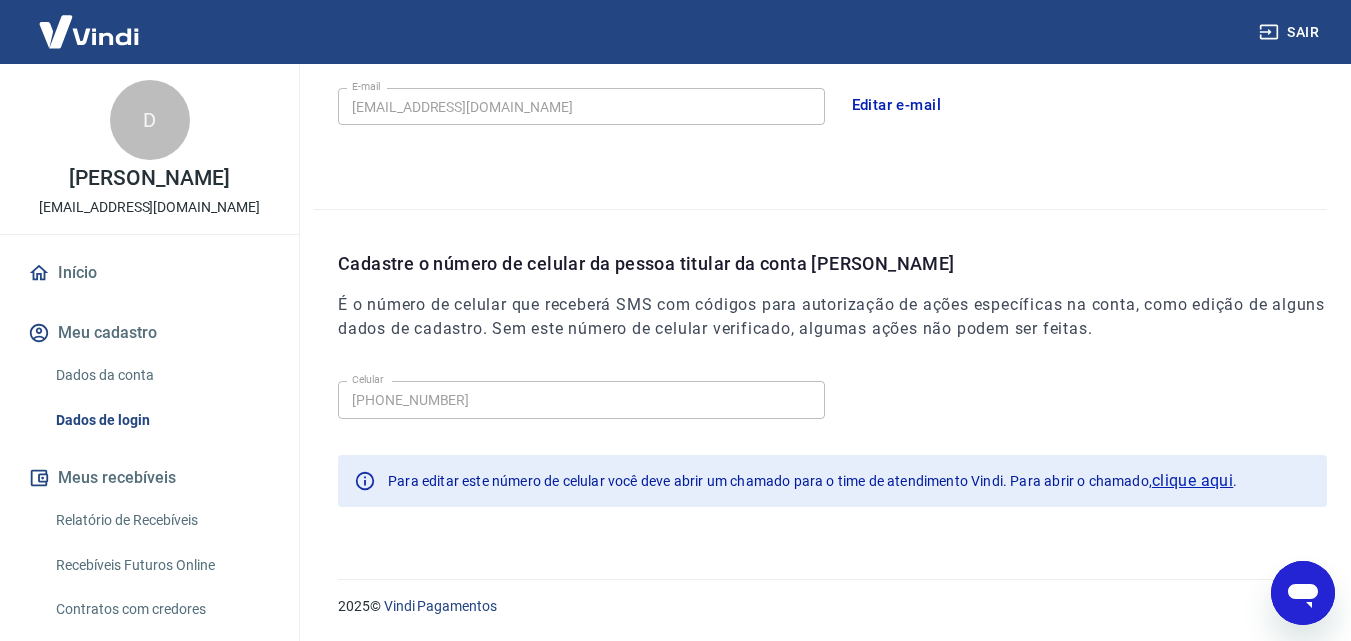 scroll, scrollTop: 0, scrollLeft: 0, axis: both 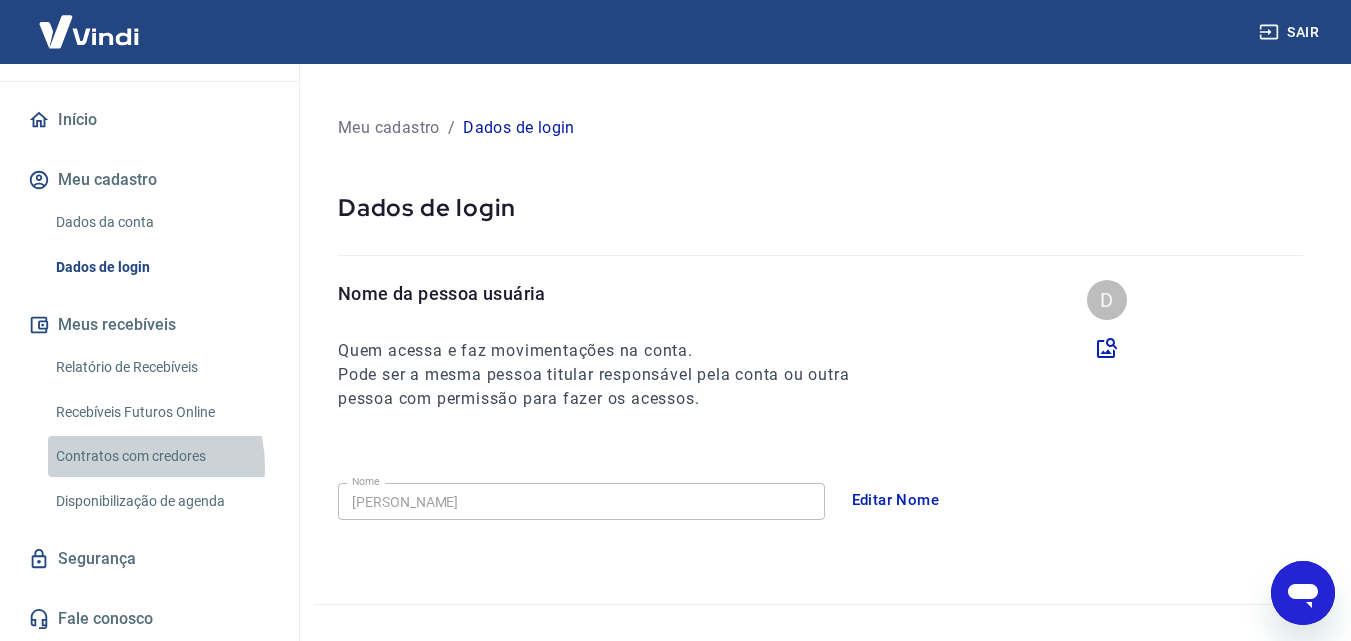 click on "Contratos com credores" at bounding box center (161, 456) 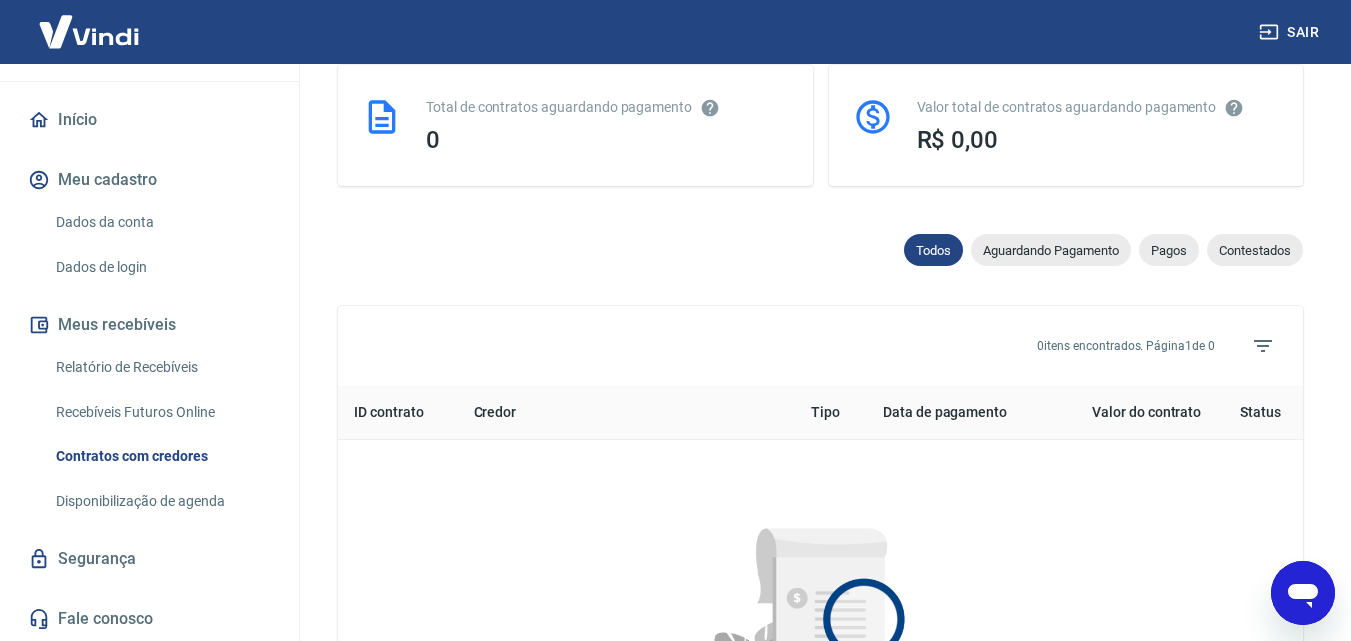 scroll, scrollTop: 605, scrollLeft: 0, axis: vertical 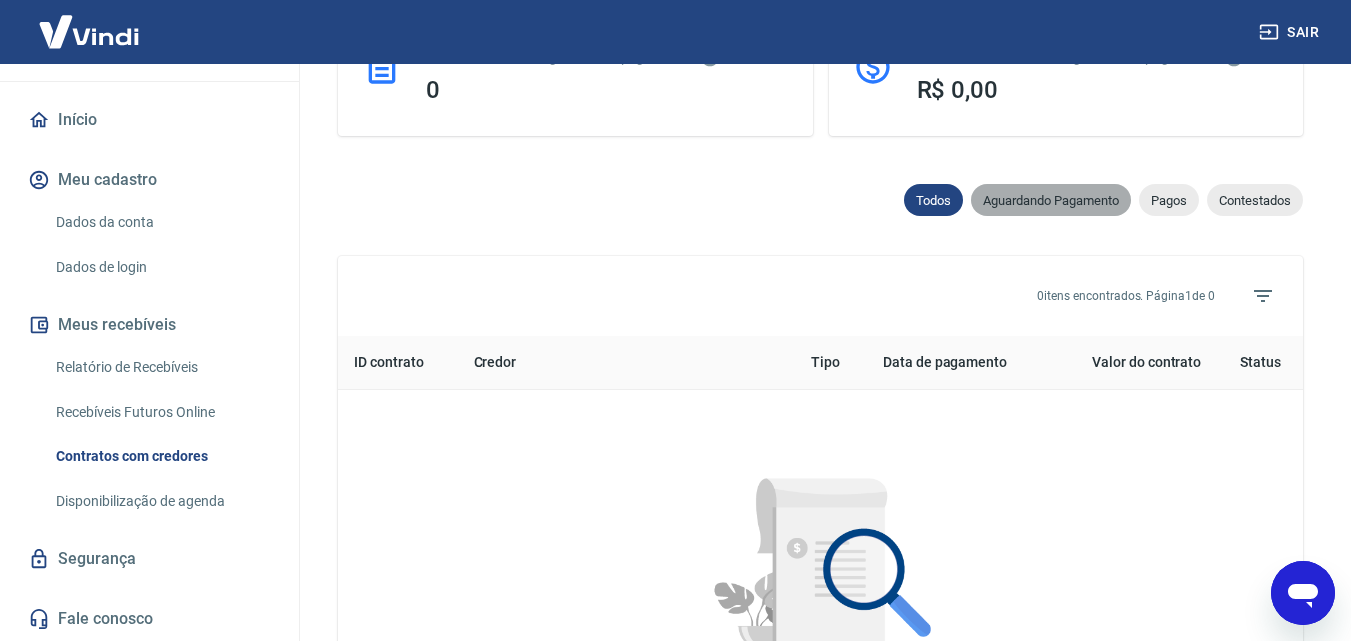 click on "Aguardando Pagamento" at bounding box center [1051, 200] 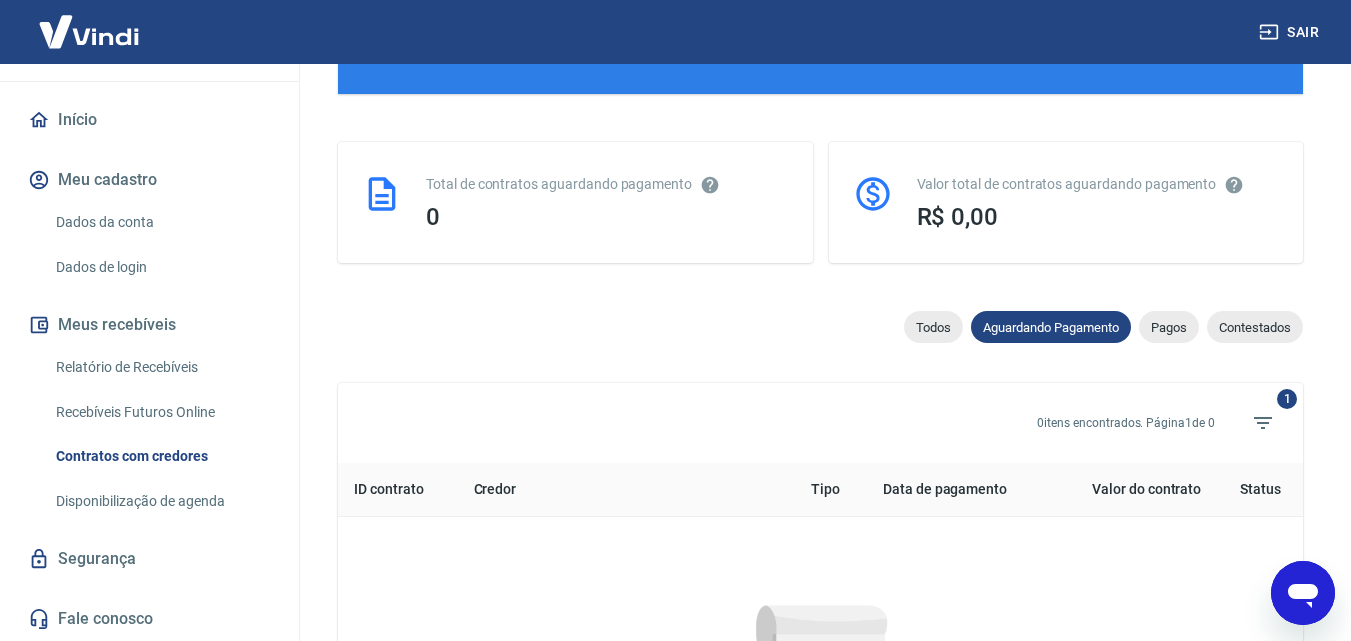 scroll, scrollTop: 570, scrollLeft: 0, axis: vertical 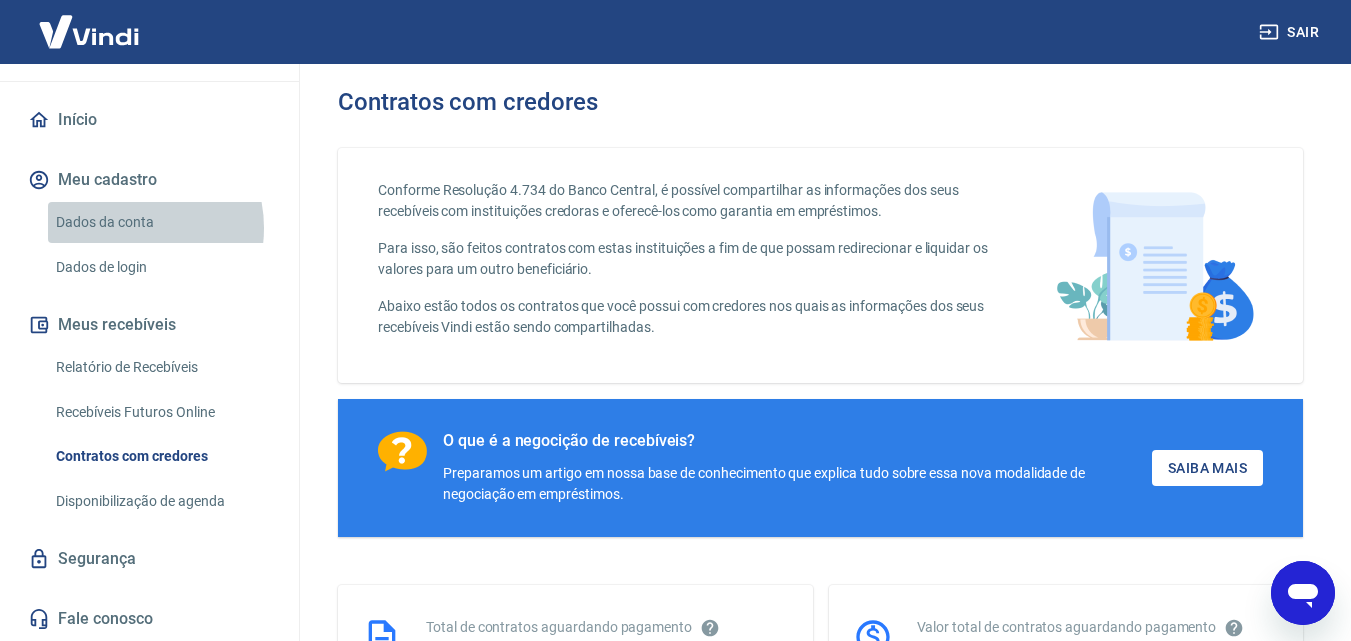 click on "Dados da conta" at bounding box center [161, 222] 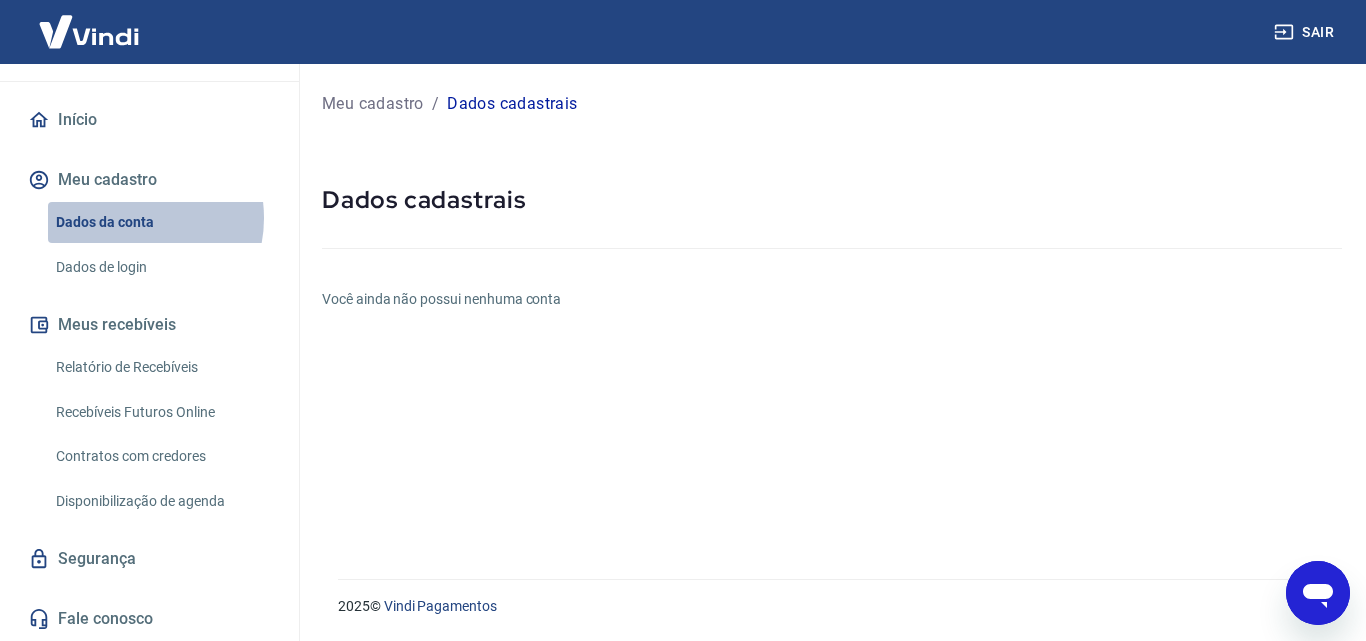 click on "Dados da conta" at bounding box center (161, 222) 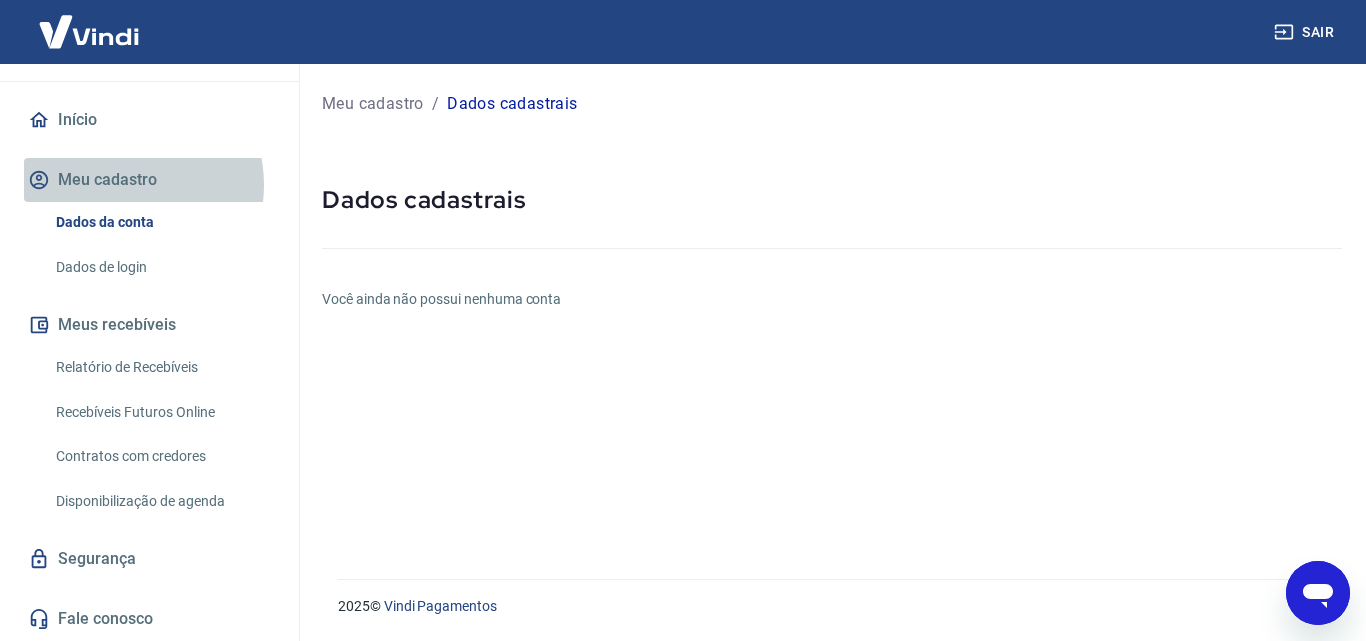 click on "Meu cadastro" at bounding box center (149, 180) 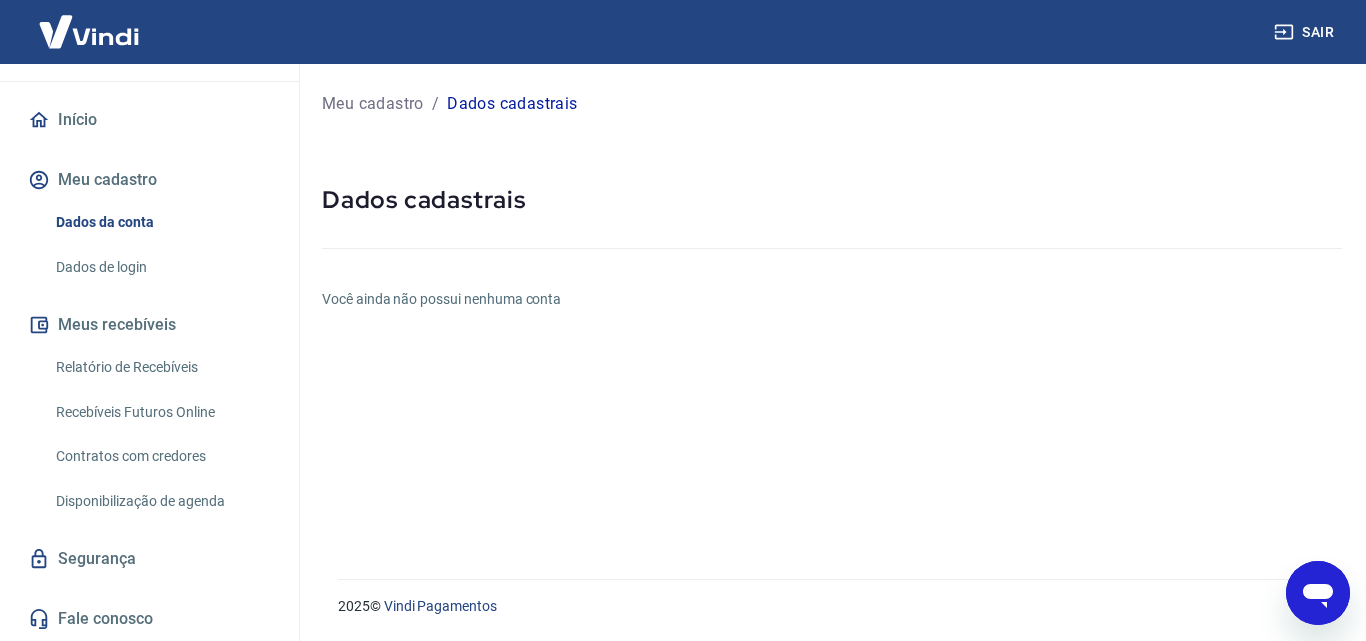 click on "Início" at bounding box center [149, 120] 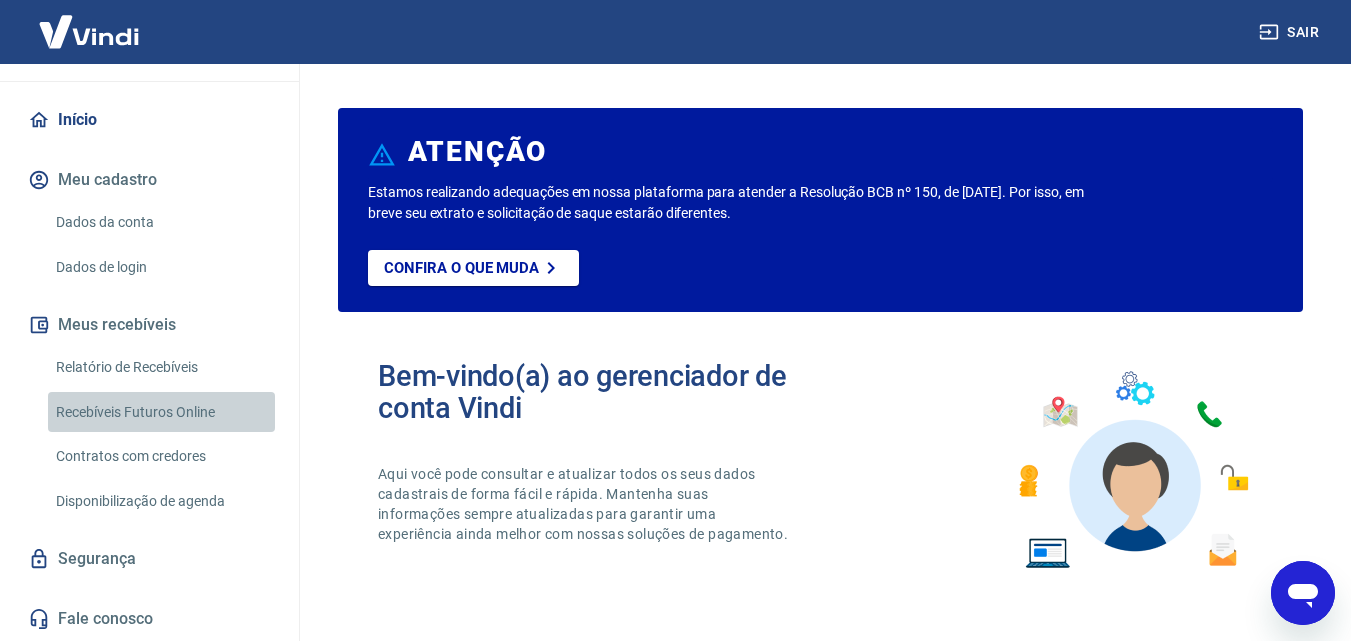 click on "Recebíveis Futuros Online" at bounding box center [161, 412] 